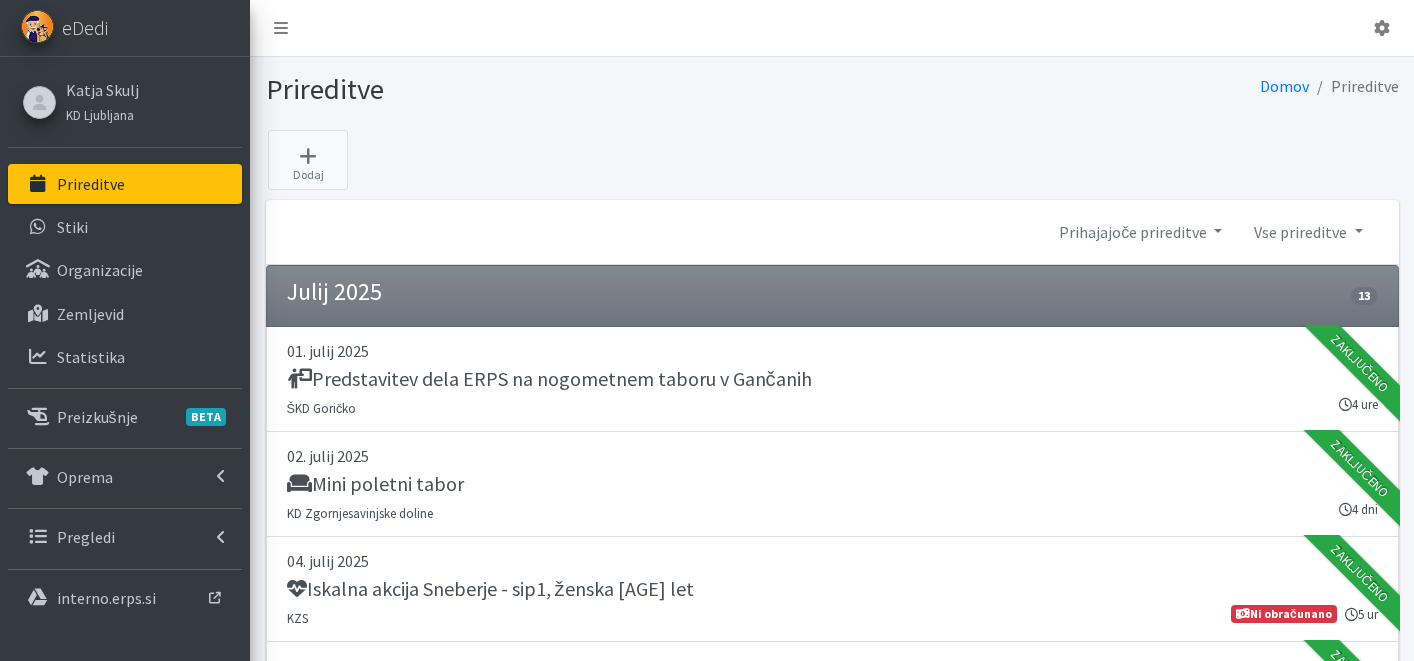 scroll, scrollTop: 0, scrollLeft: 0, axis: both 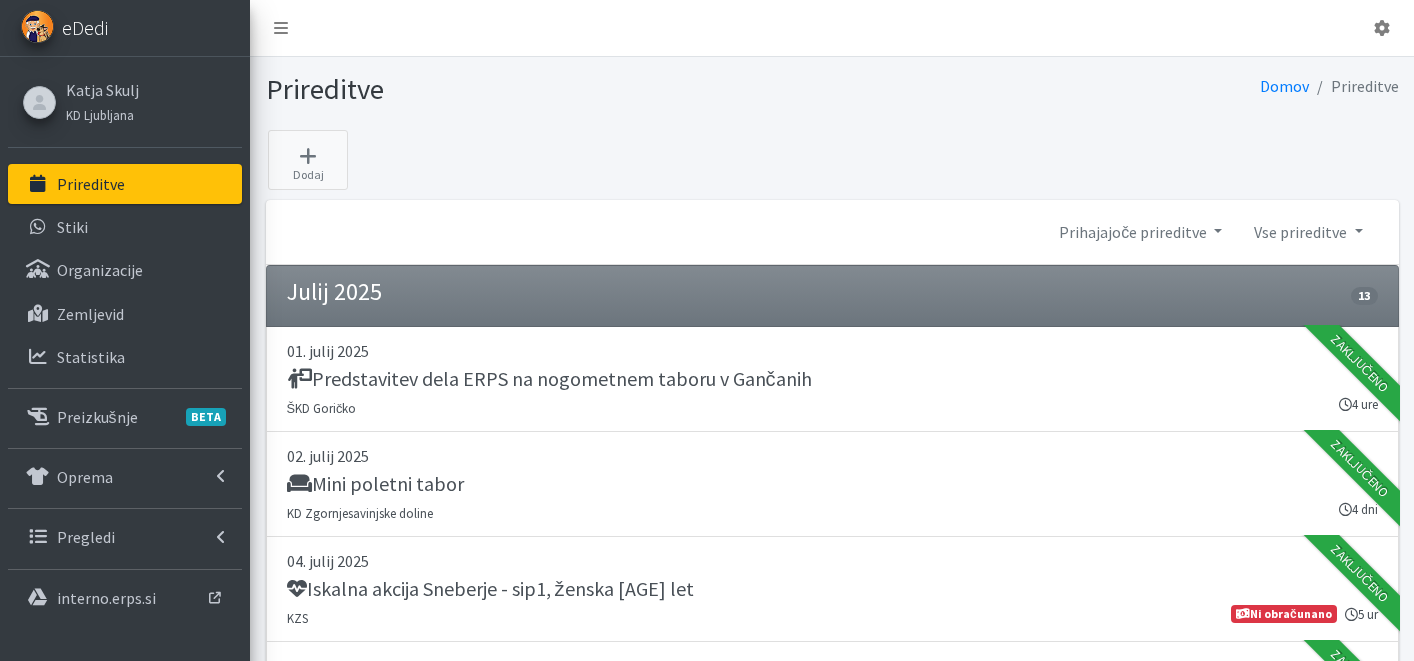 click on "eDedi" at bounding box center [85, 28] 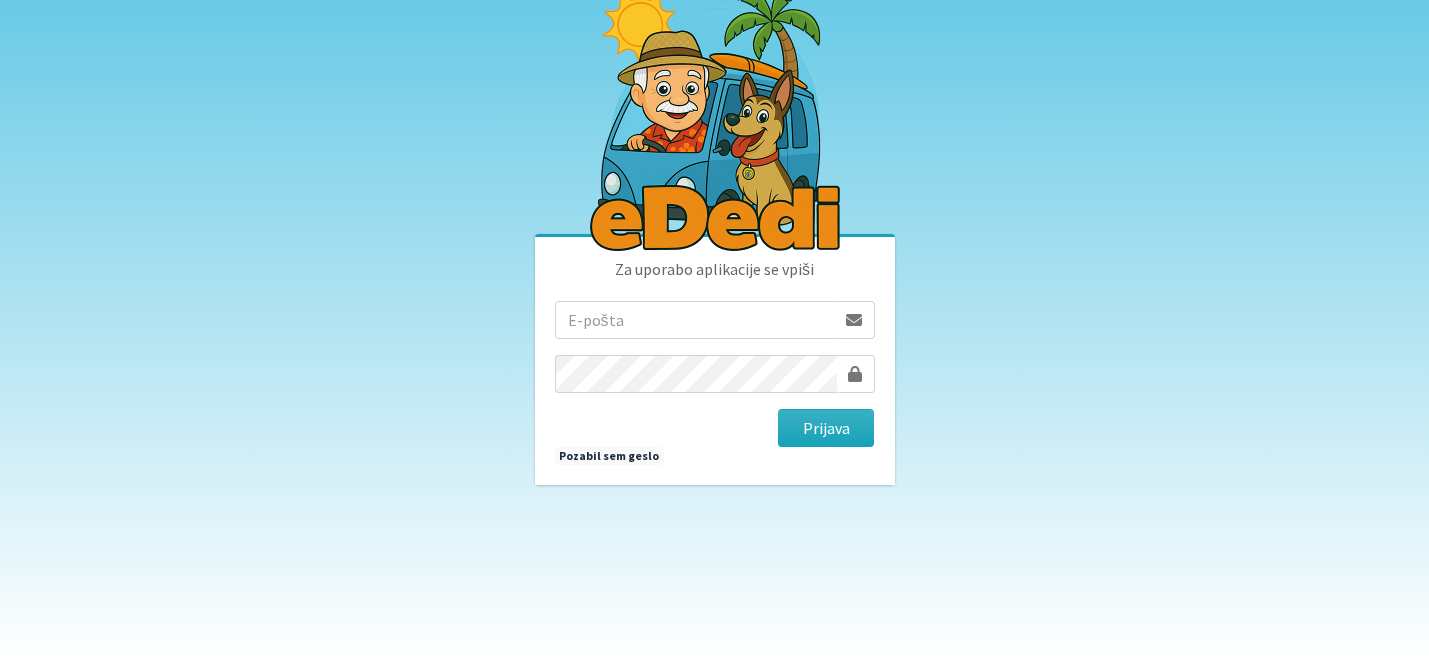 scroll, scrollTop: 0, scrollLeft: 0, axis: both 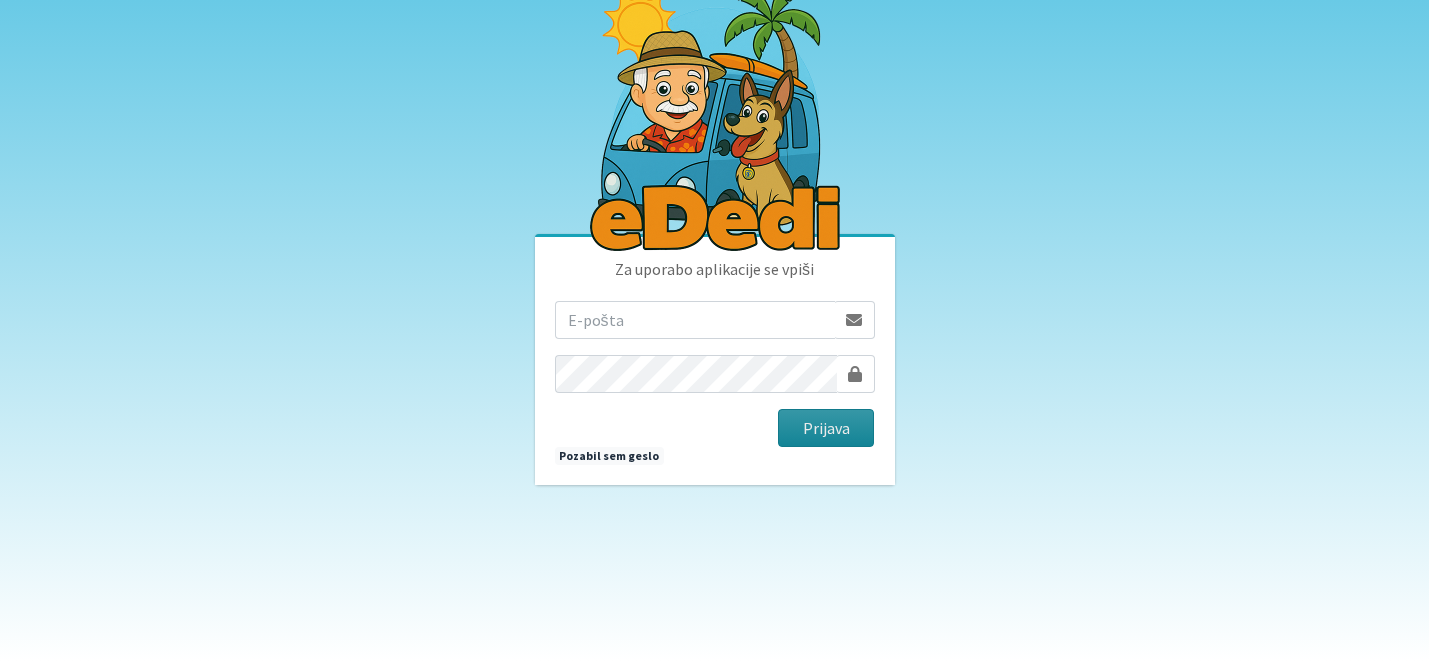 type on "[USERNAME]@[DOMAIN]" 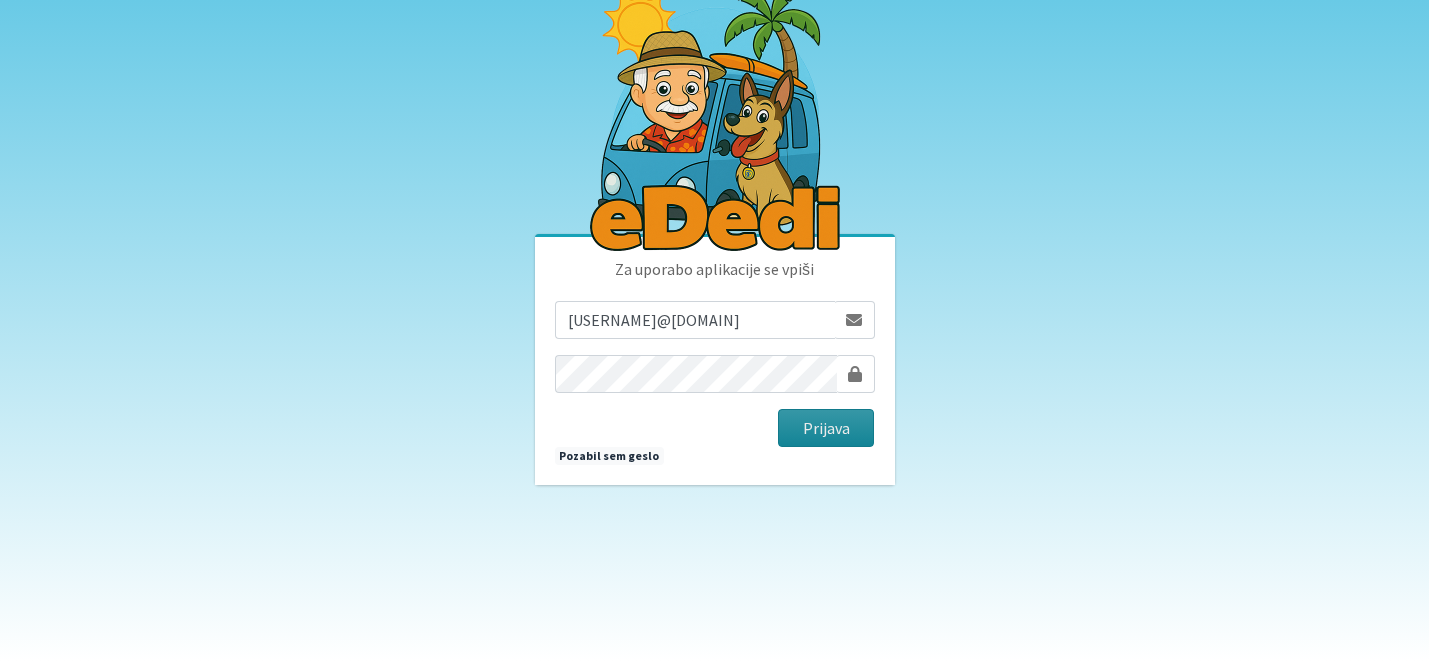 click on "Prijava" at bounding box center (826, 428) 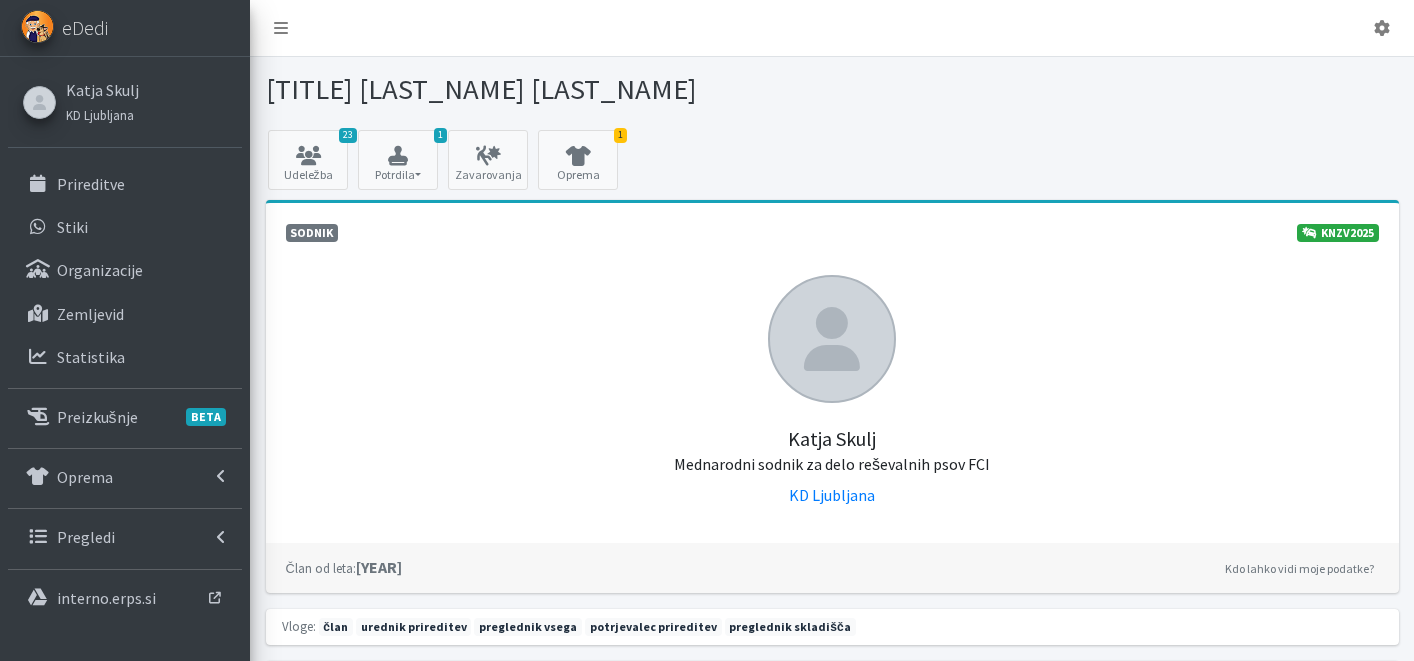 scroll, scrollTop: 0, scrollLeft: 0, axis: both 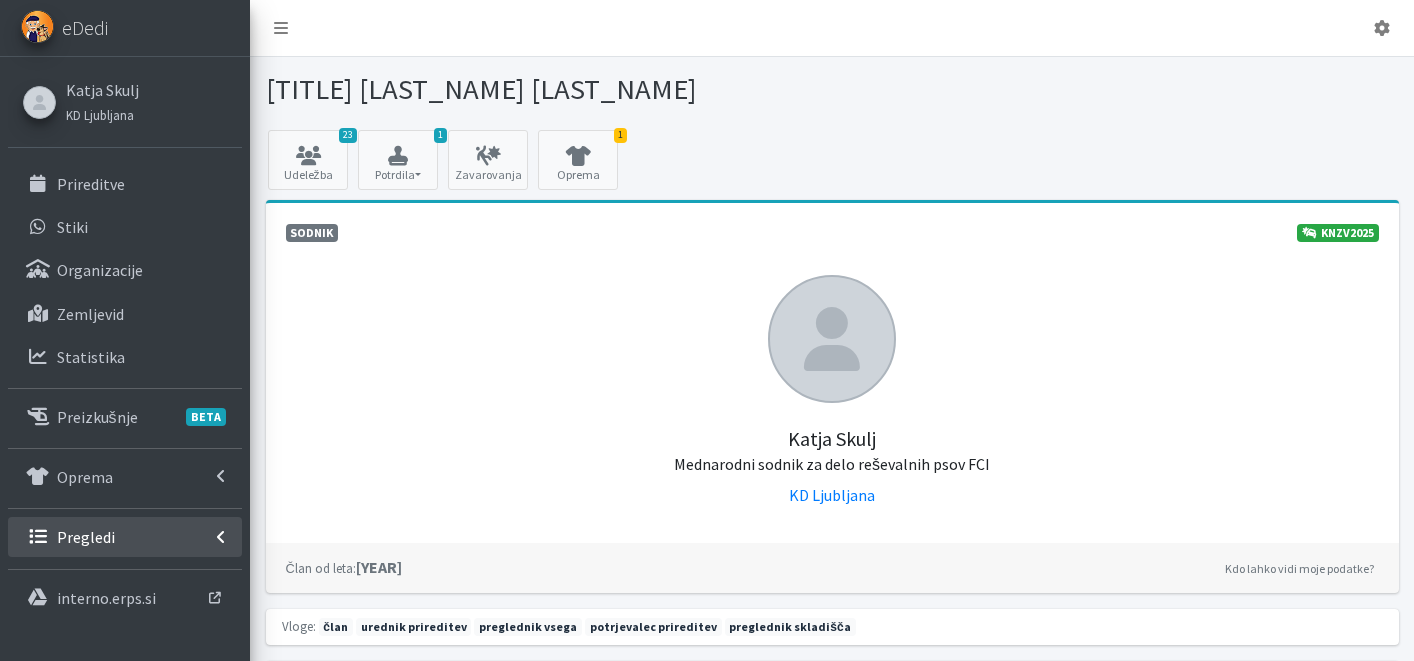 click on "Pregledi" at bounding box center [125, 537] 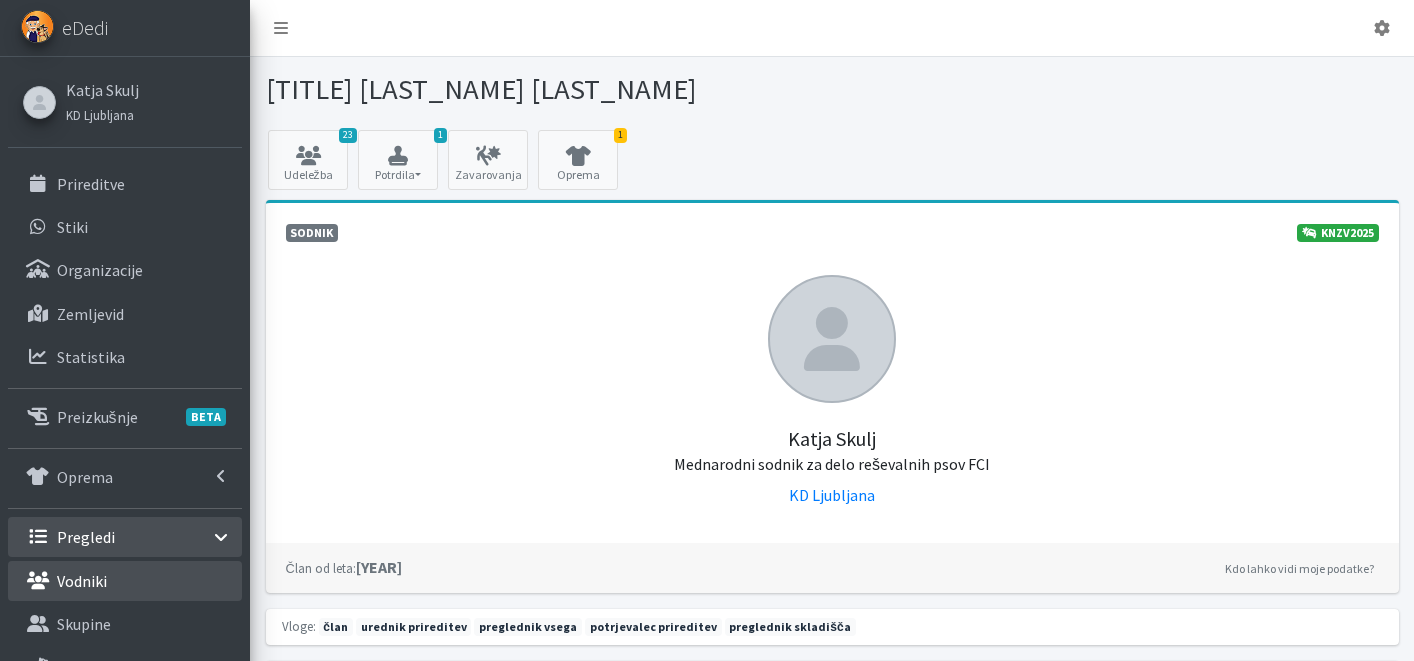 click on "Vodniki" at bounding box center [125, 581] 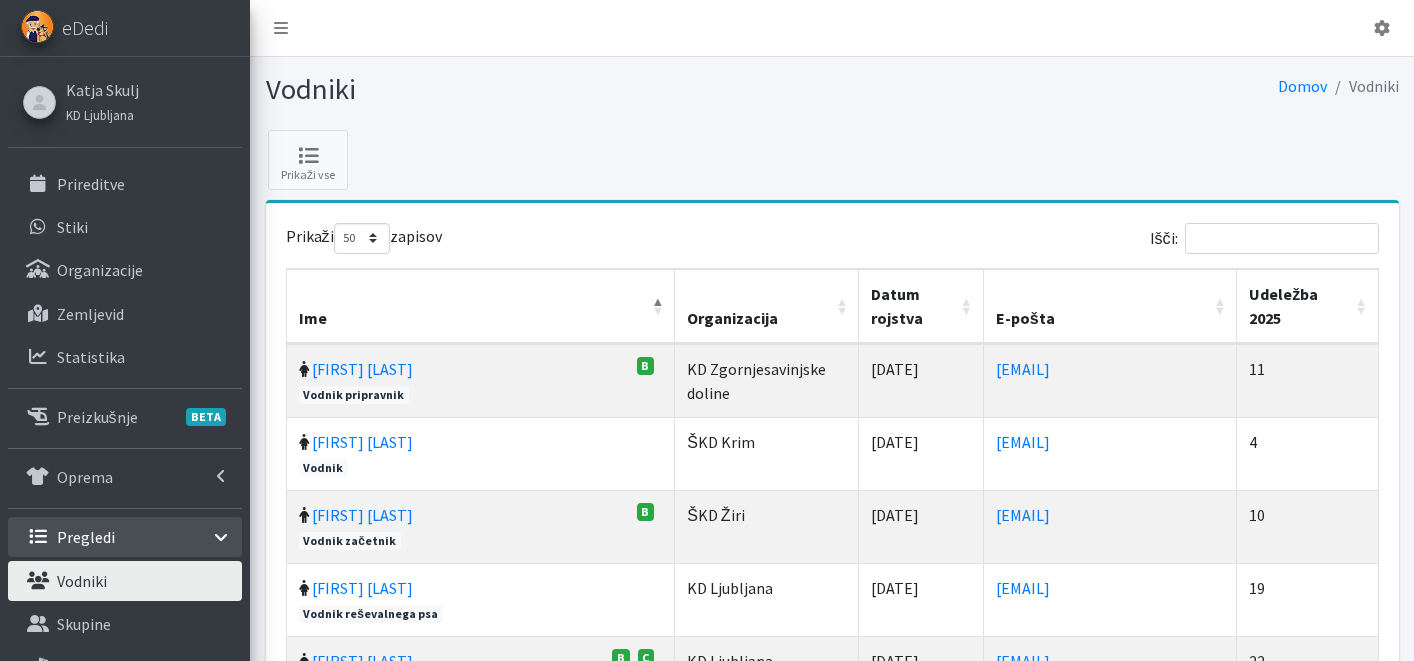 select on "50" 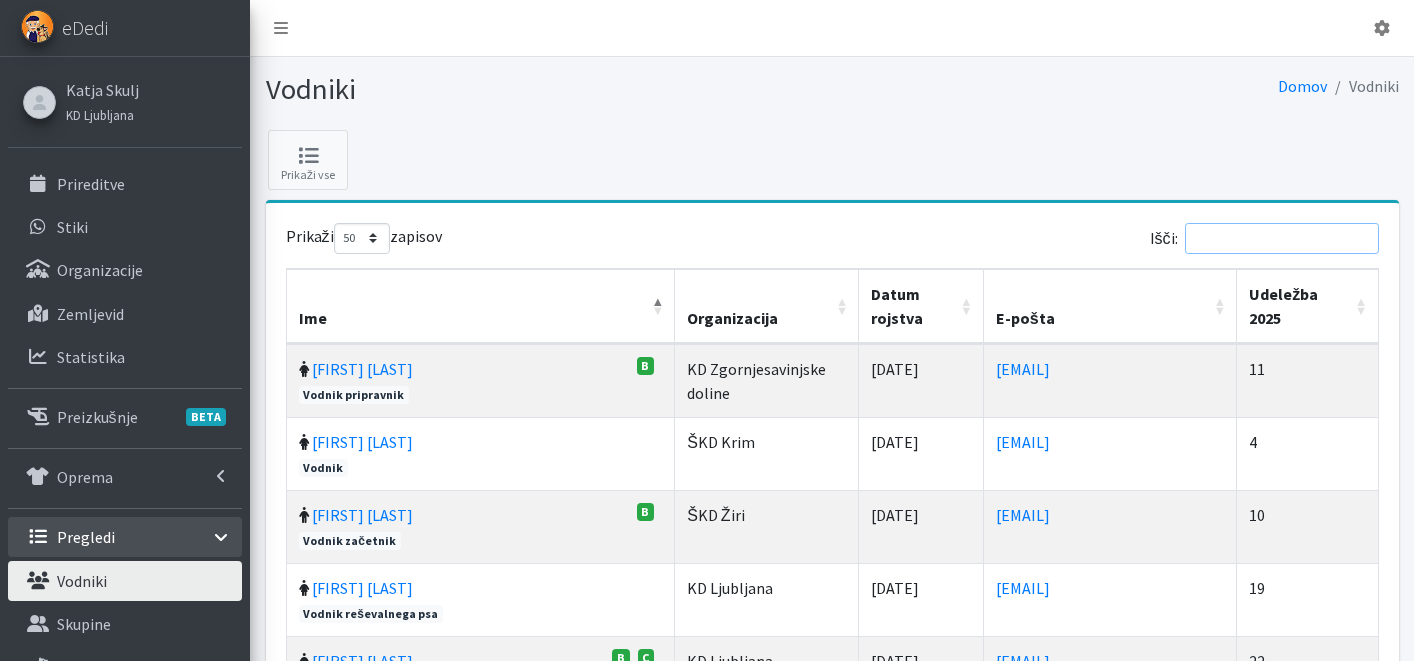 click on "Išči:" at bounding box center [1282, 238] 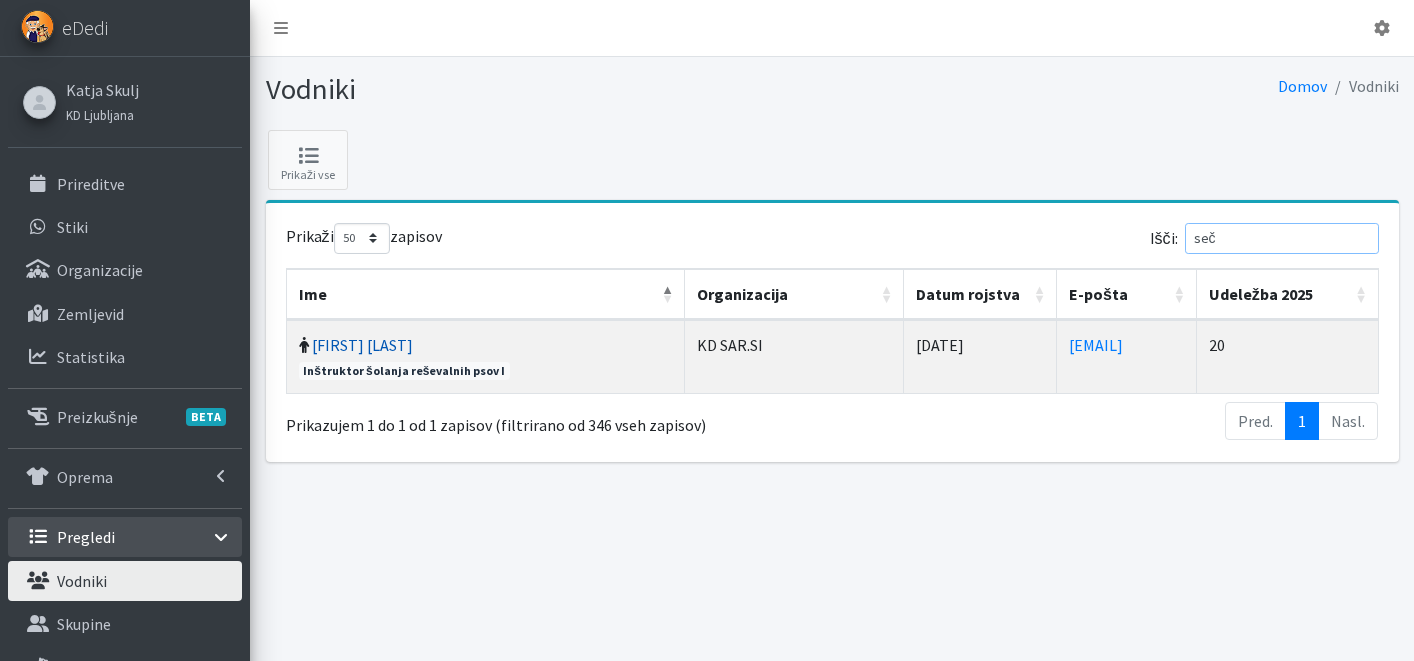 type on "seč" 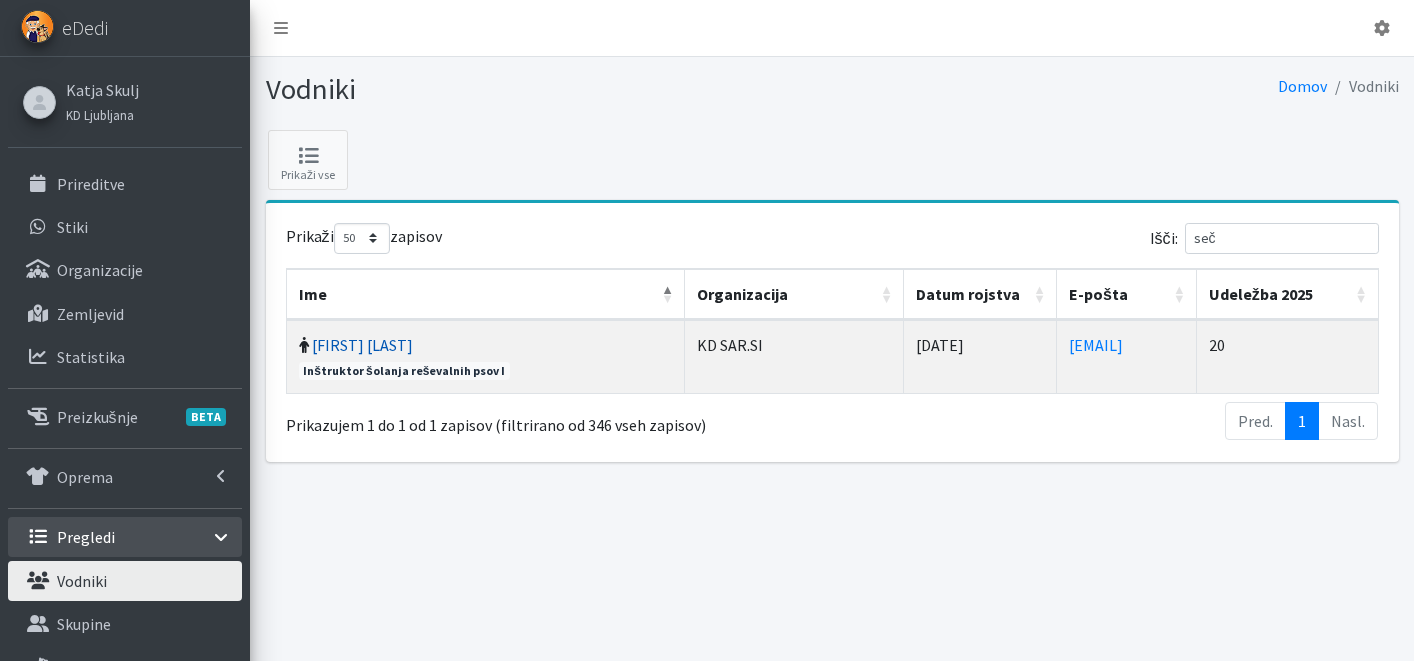 click on "Uroš Sečkar" at bounding box center [362, 345] 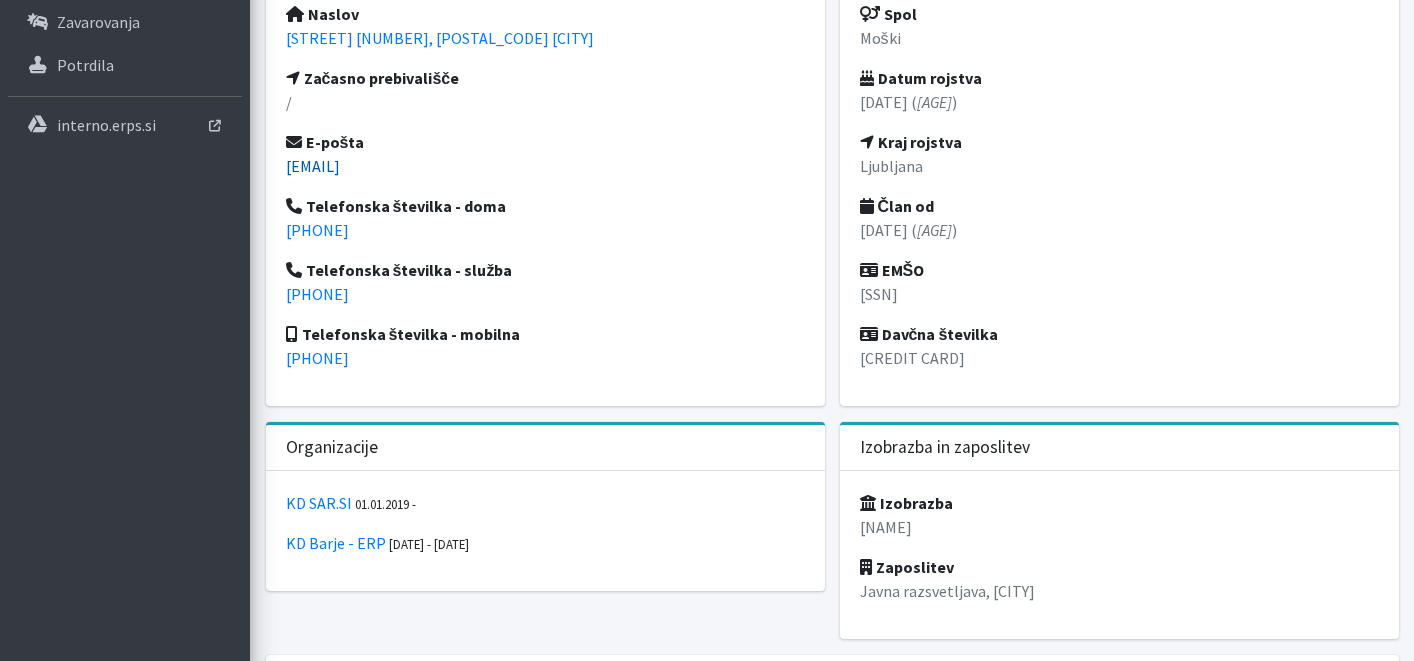 scroll, scrollTop: 785, scrollLeft: 0, axis: vertical 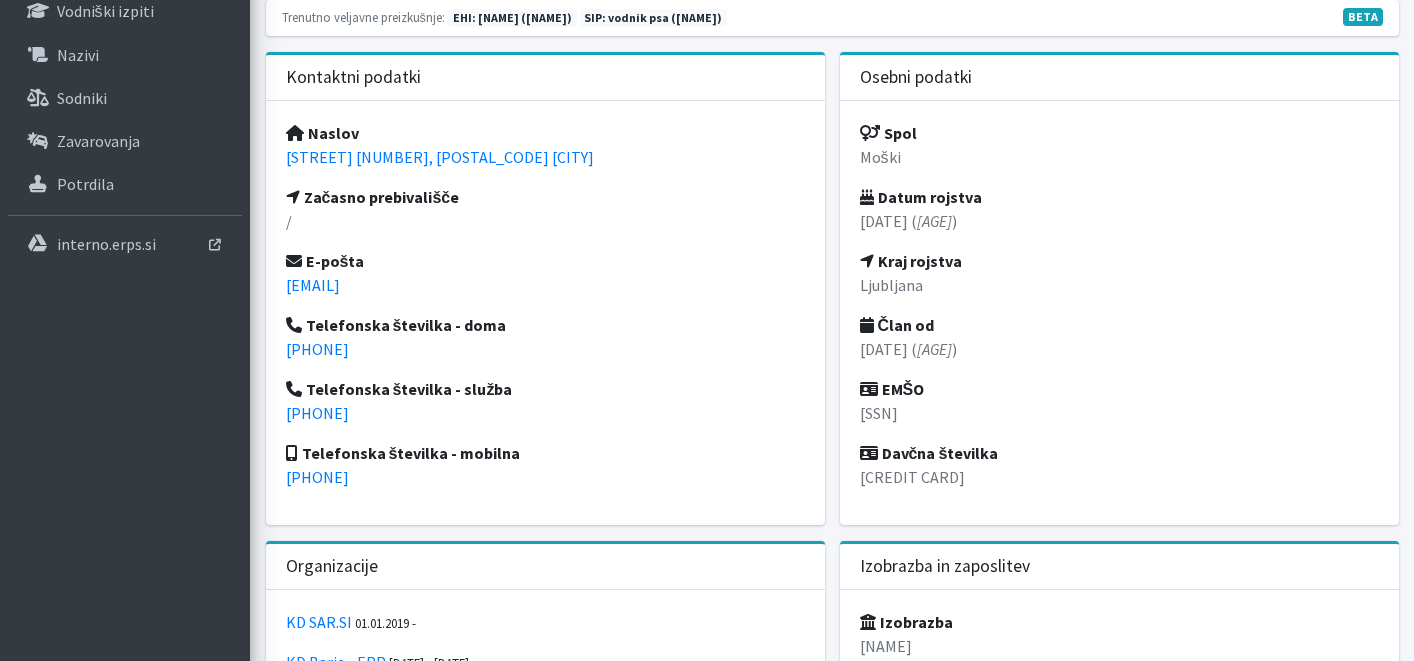 drag, startPoint x: 479, startPoint y: 158, endPoint x: 272, endPoint y: 156, distance: 207.00966 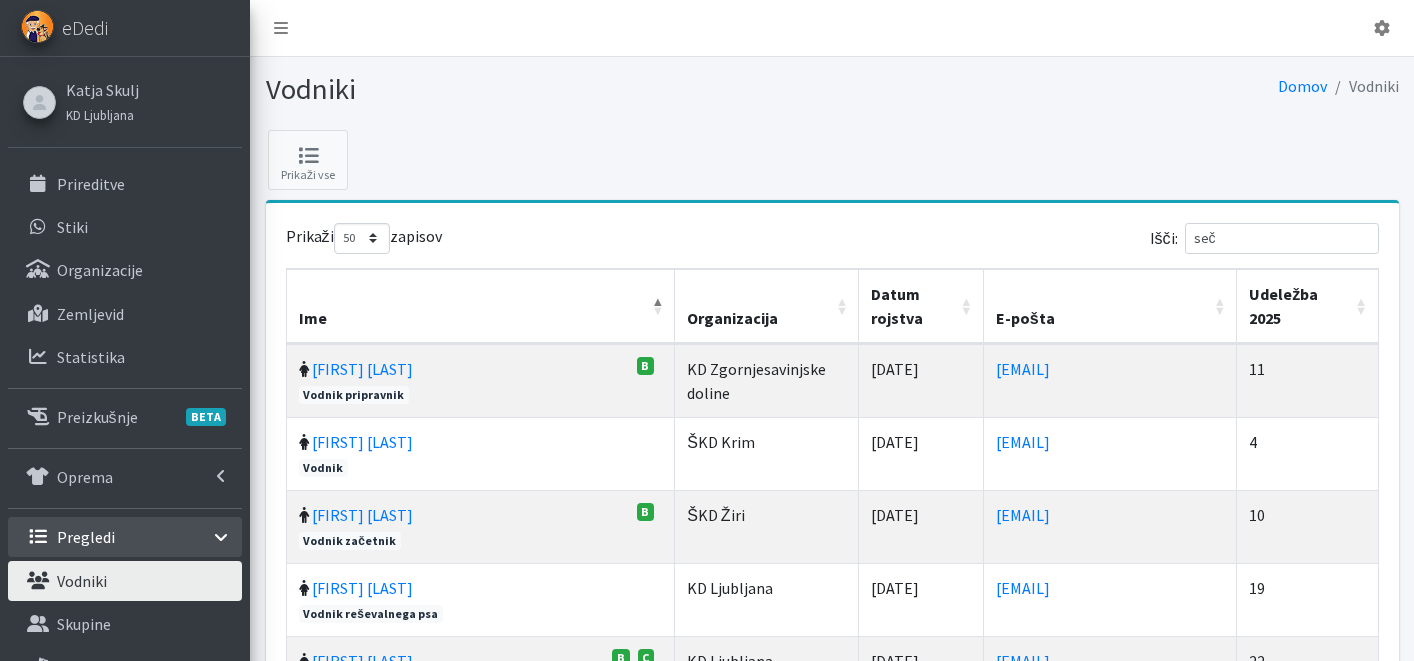 select on "50" 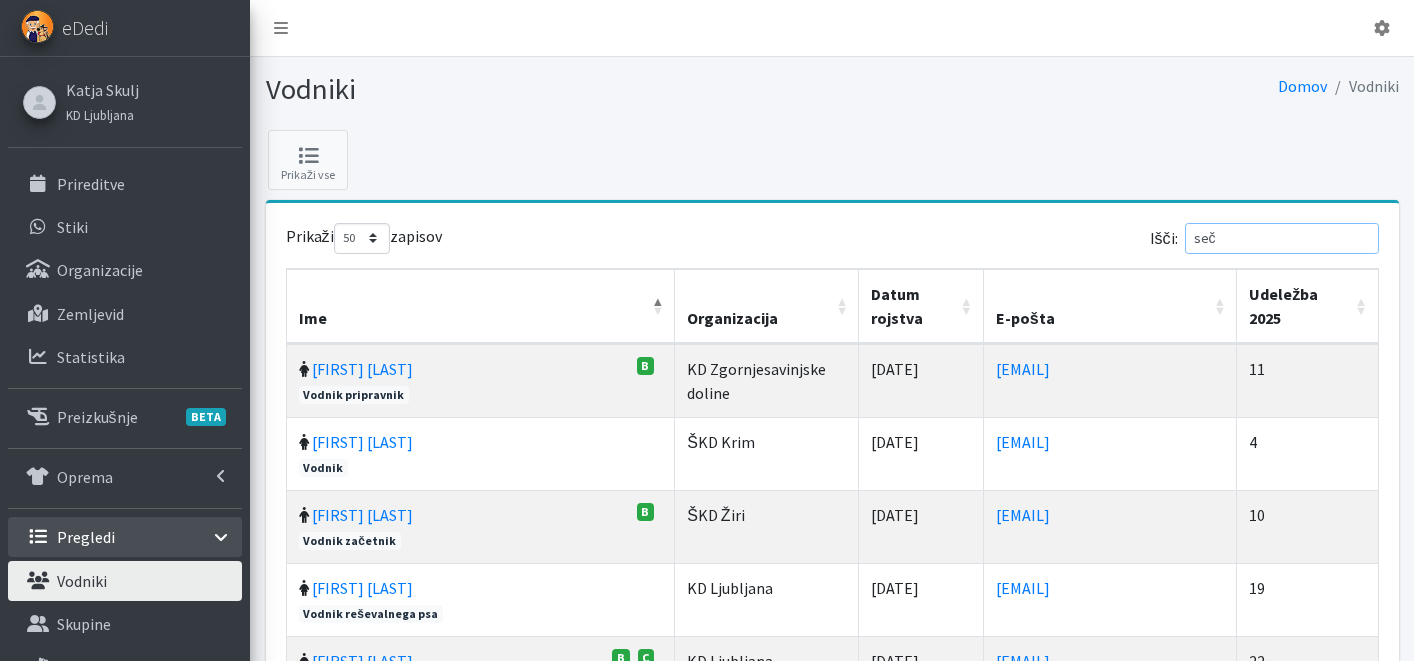 drag, startPoint x: 1262, startPoint y: 245, endPoint x: 1121, endPoint y: 247, distance: 141.01419 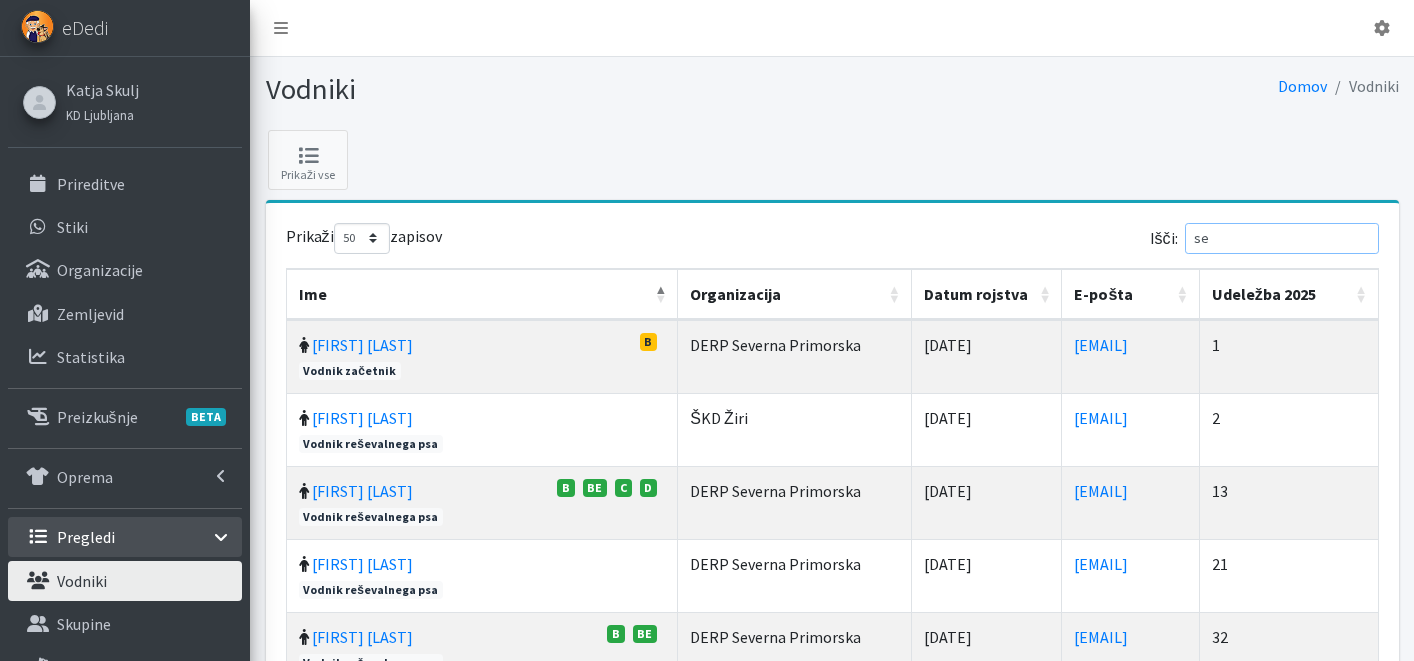 type on "s" 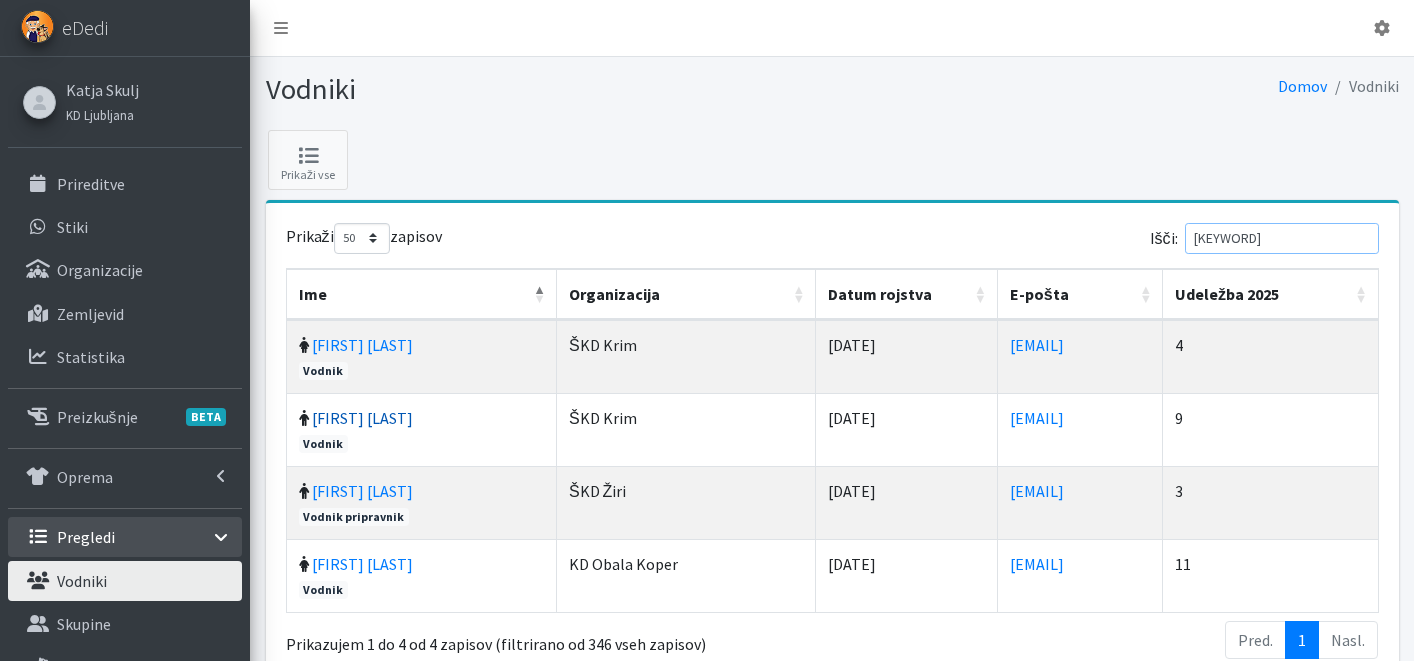 type on "jur" 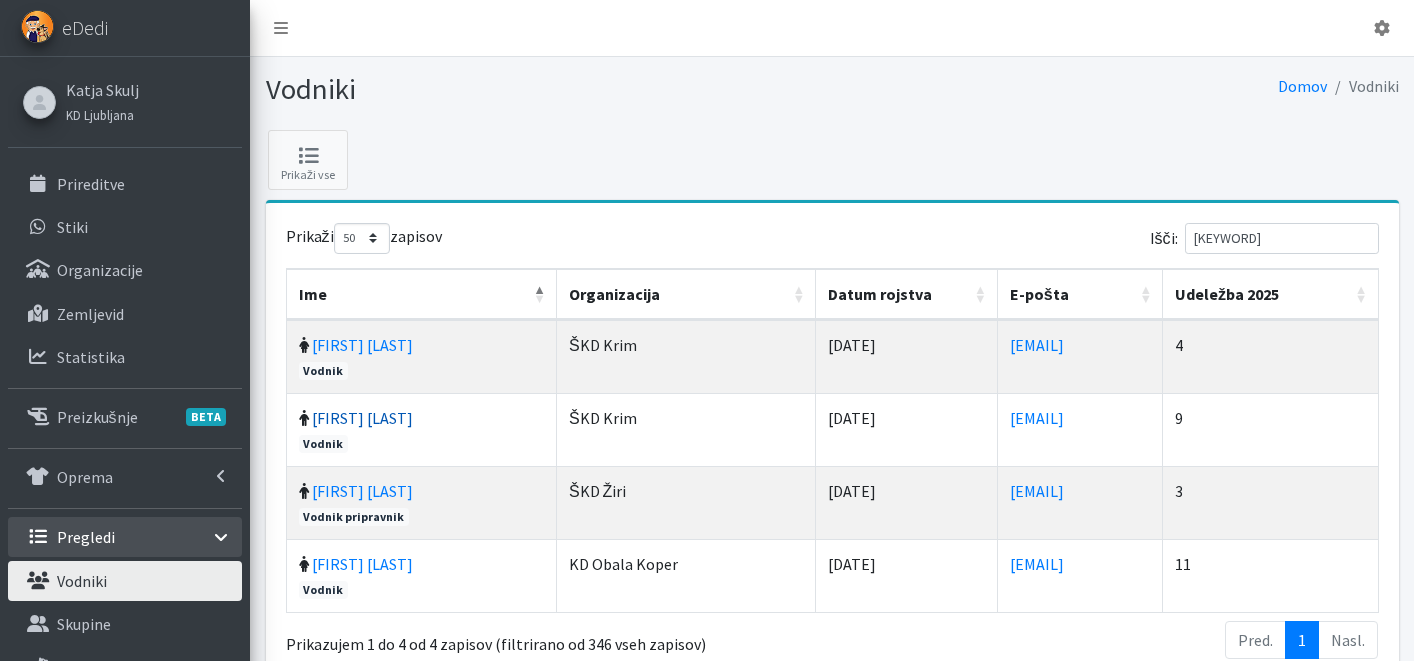 click on "Gorazd Jurman" at bounding box center [362, 418] 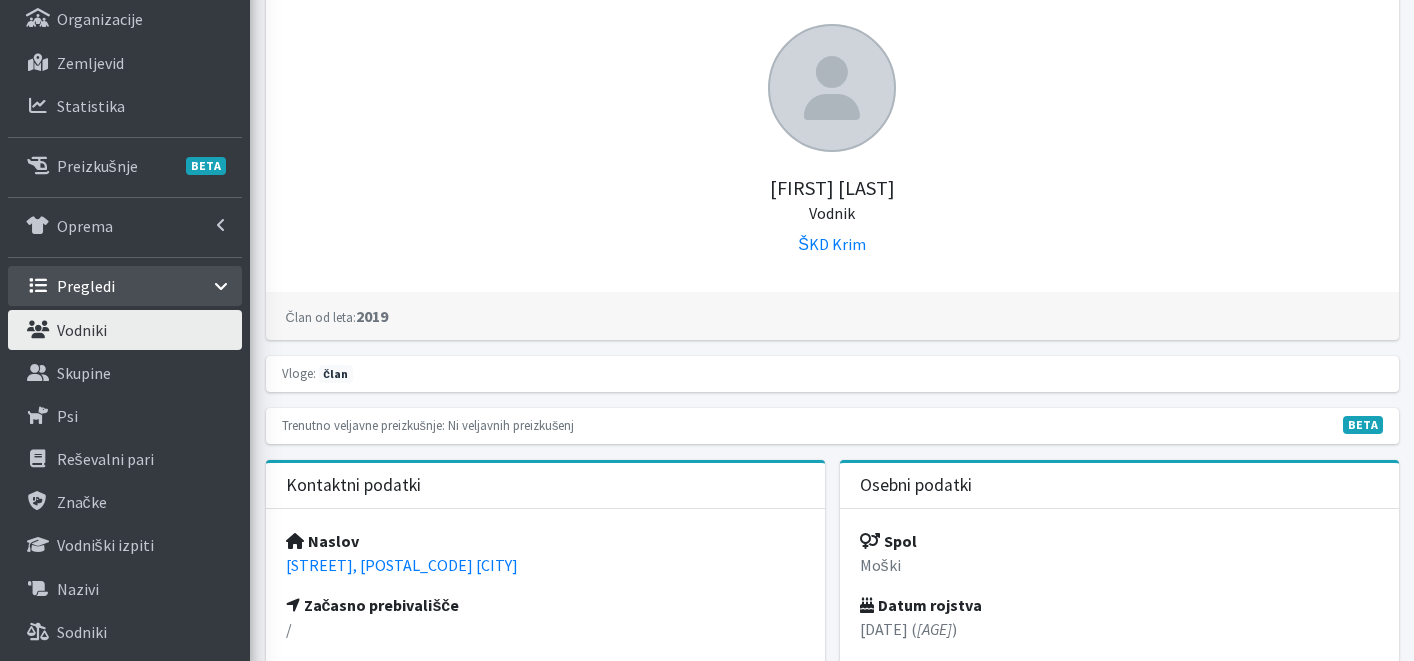 scroll, scrollTop: 338, scrollLeft: 0, axis: vertical 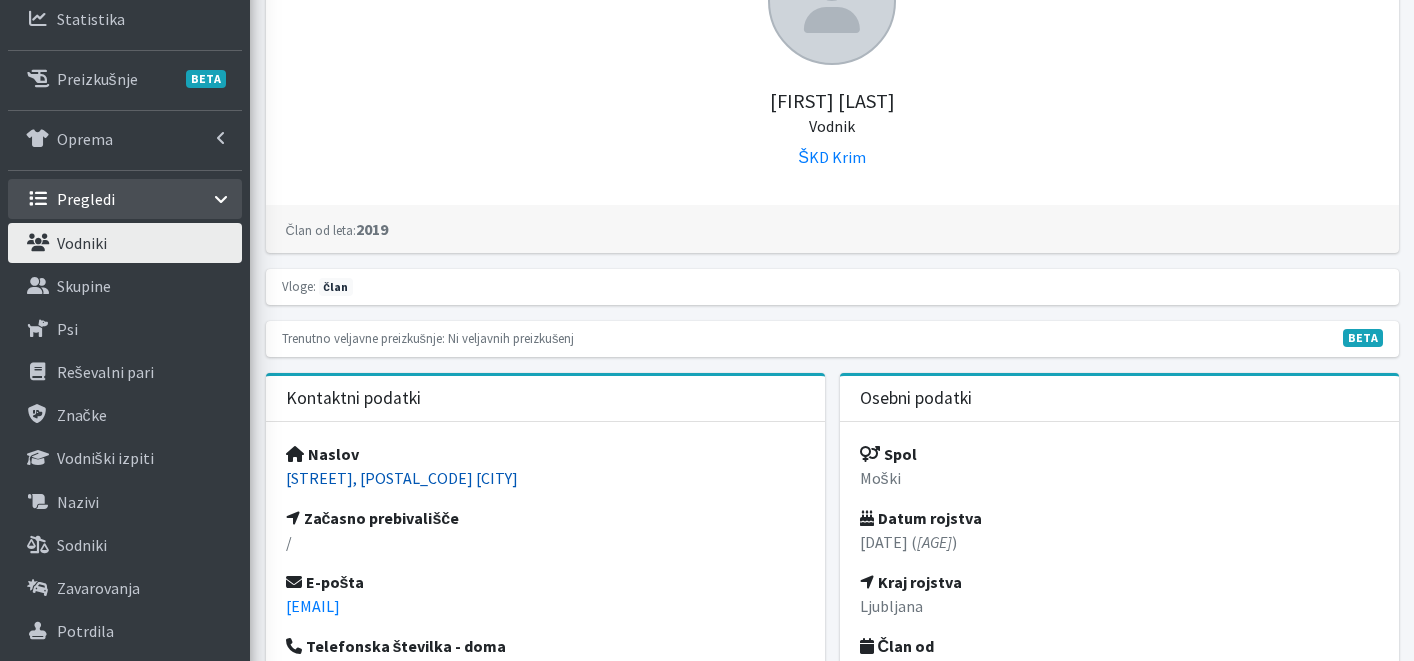 drag, startPoint x: 530, startPoint y: 473, endPoint x: 285, endPoint y: 483, distance: 245.204 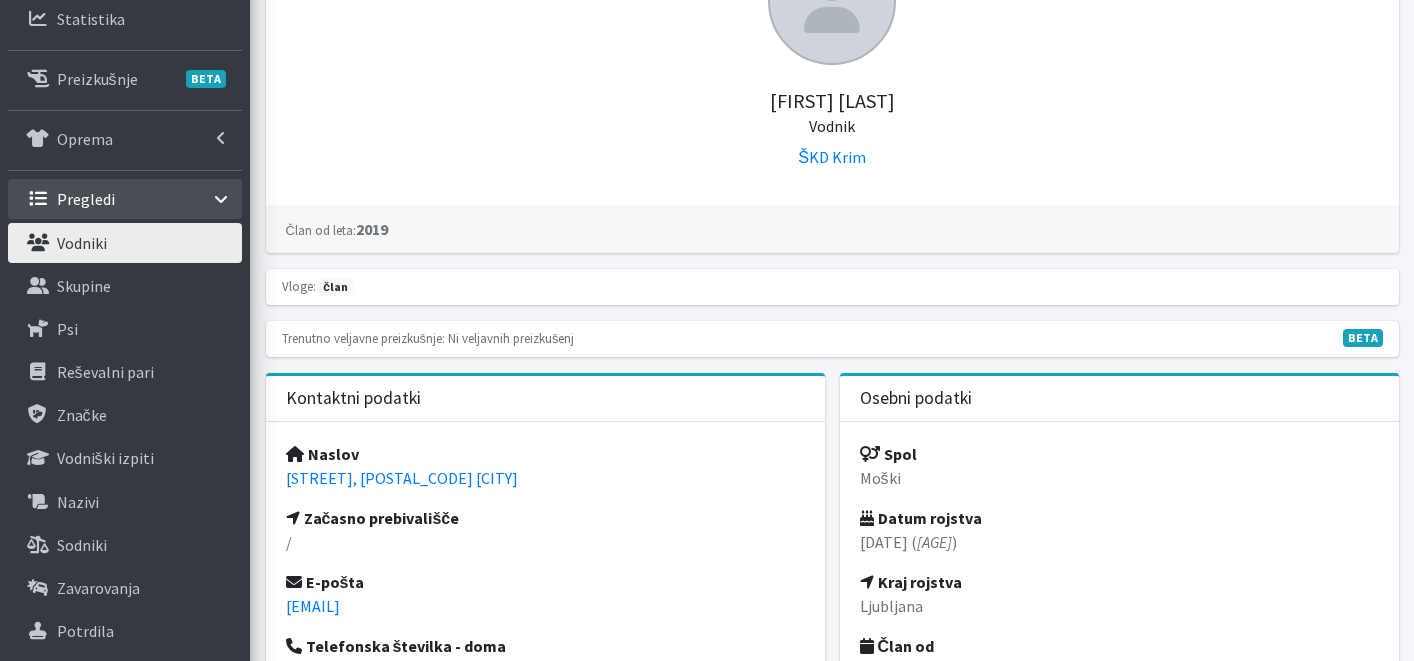 copy on "[STREET], [POSTAL_CODE] [CITY]" 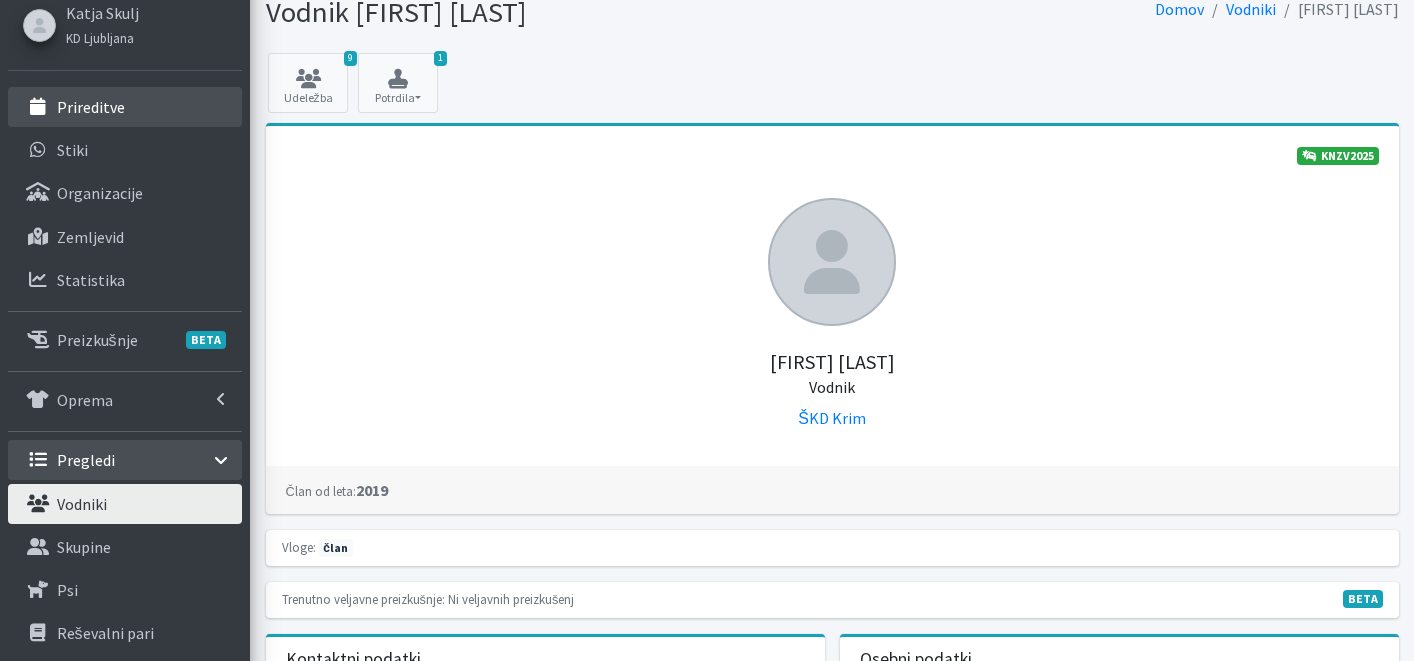 scroll, scrollTop: 0, scrollLeft: 0, axis: both 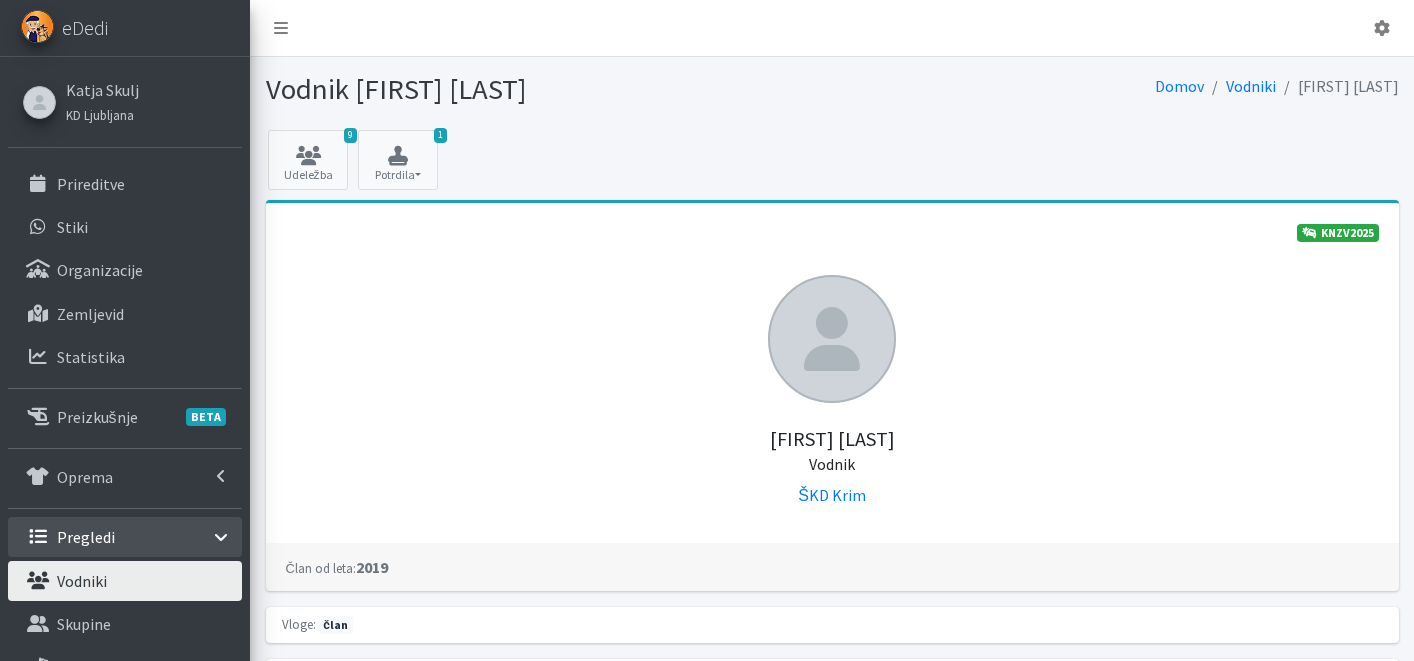 click on "[FIRST] [LAST]
[CITY]" at bounding box center [125, 110] 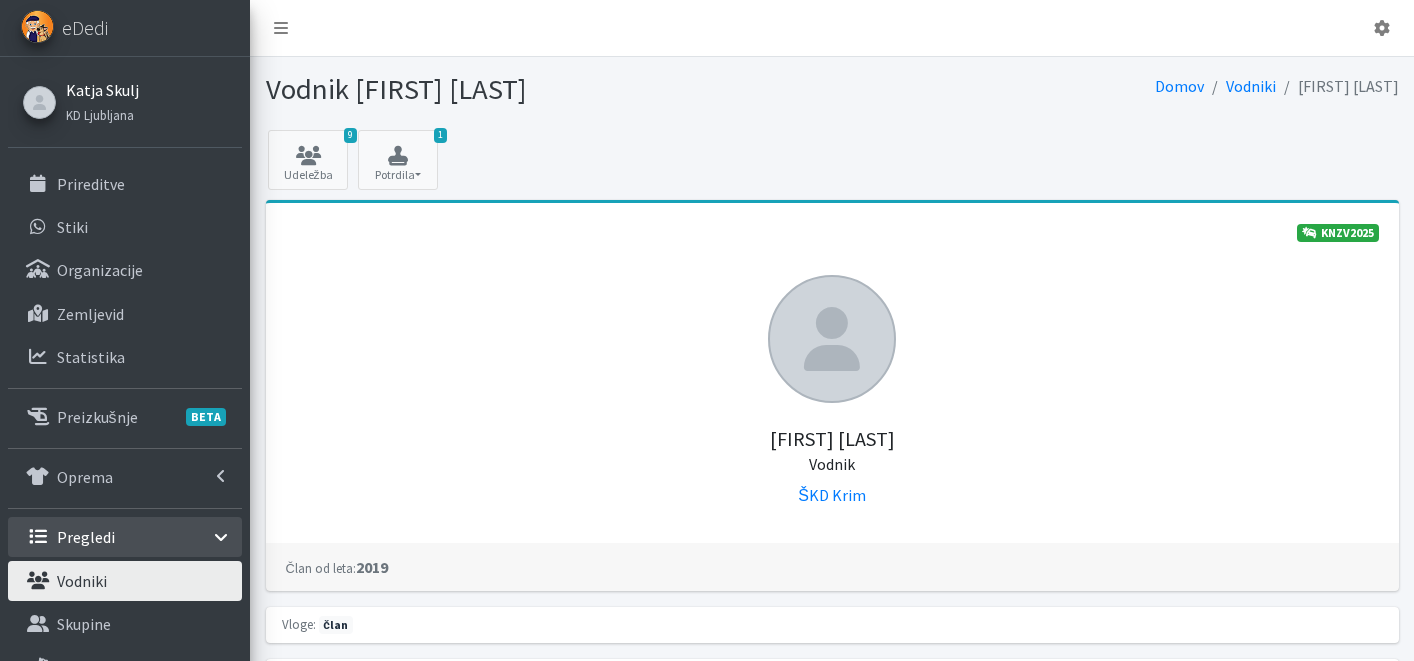click on "Katja Skulj" at bounding box center [102, 90] 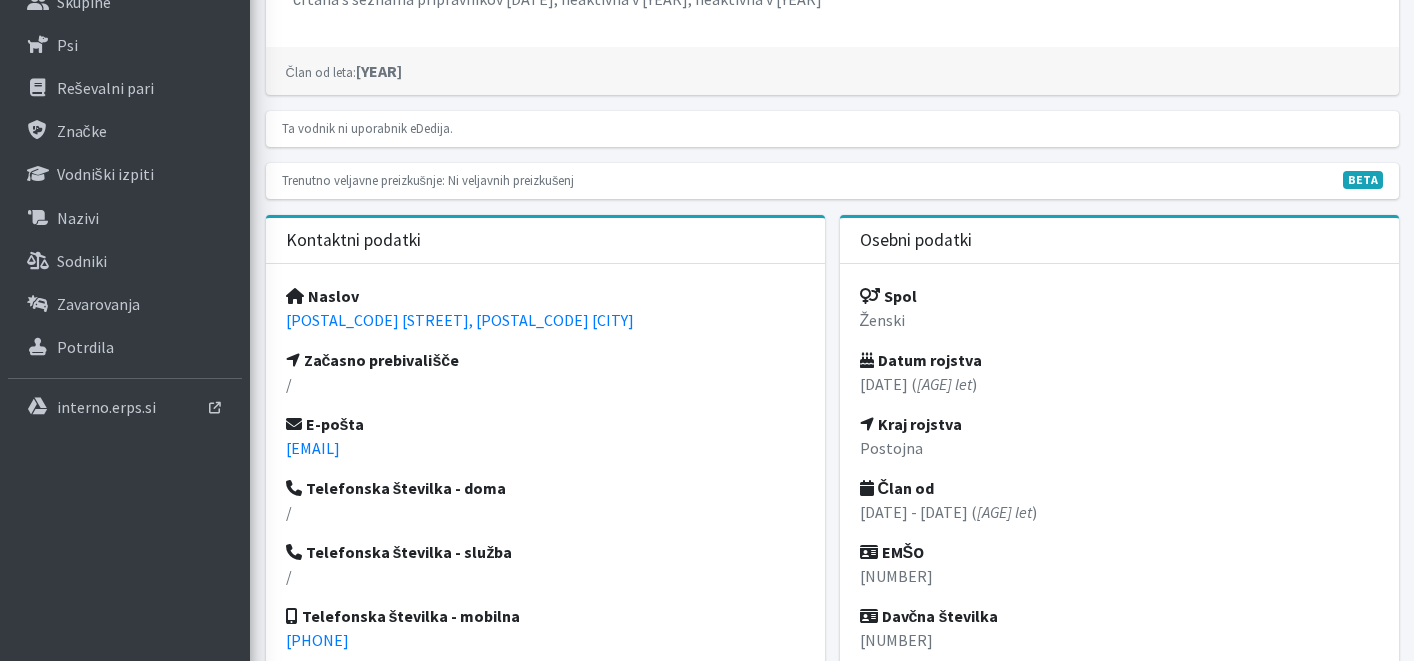 scroll, scrollTop: 0, scrollLeft: 0, axis: both 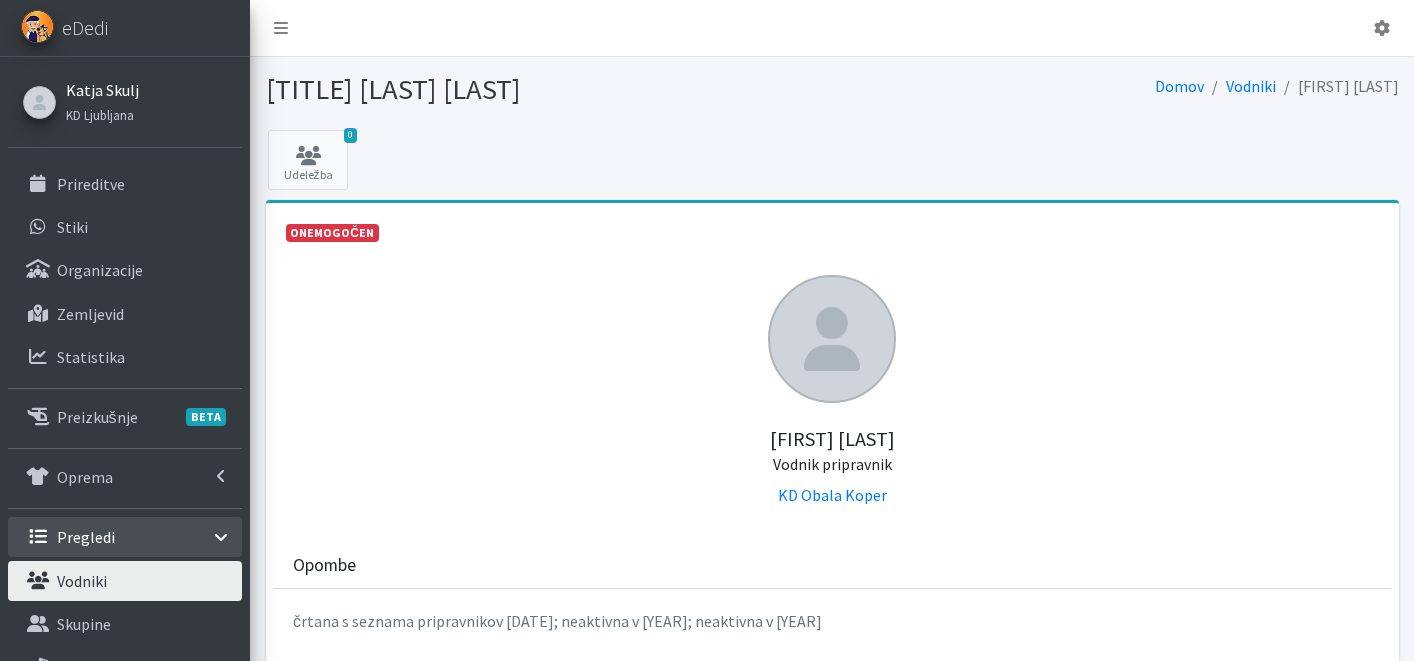 click on "Katja Skulj" at bounding box center [102, 90] 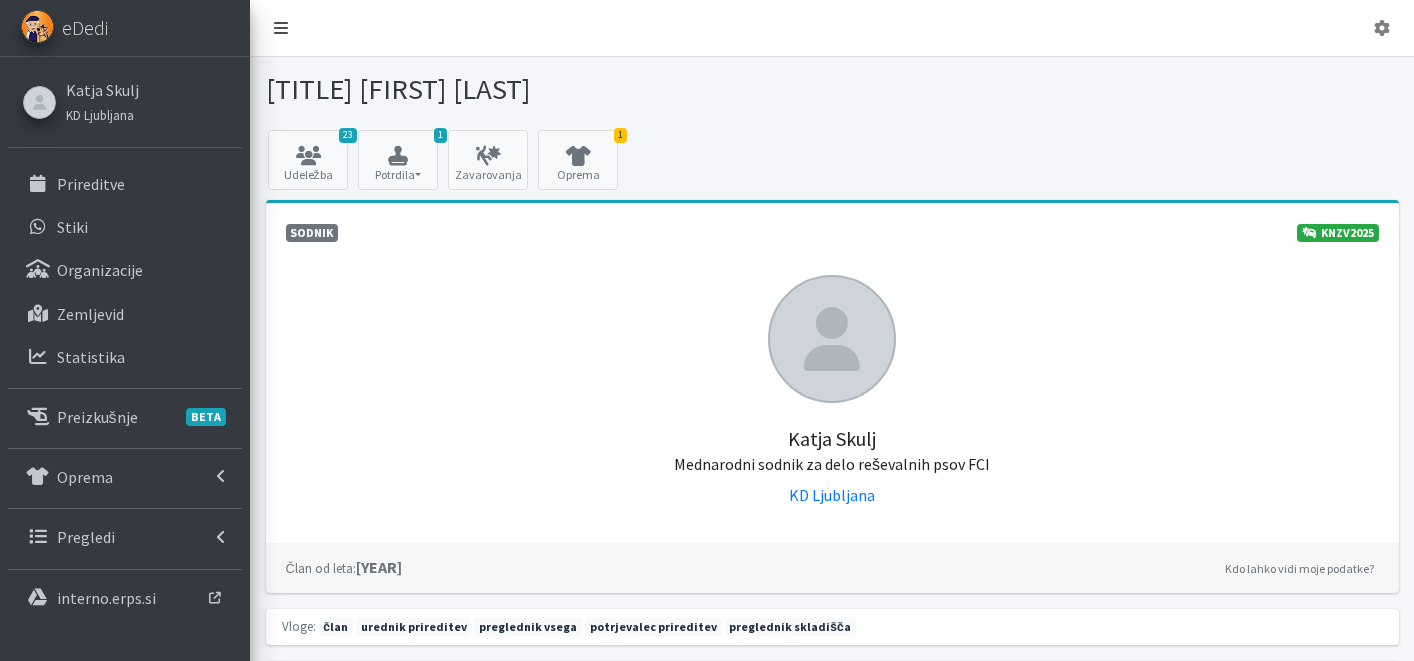 scroll, scrollTop: 0, scrollLeft: 0, axis: both 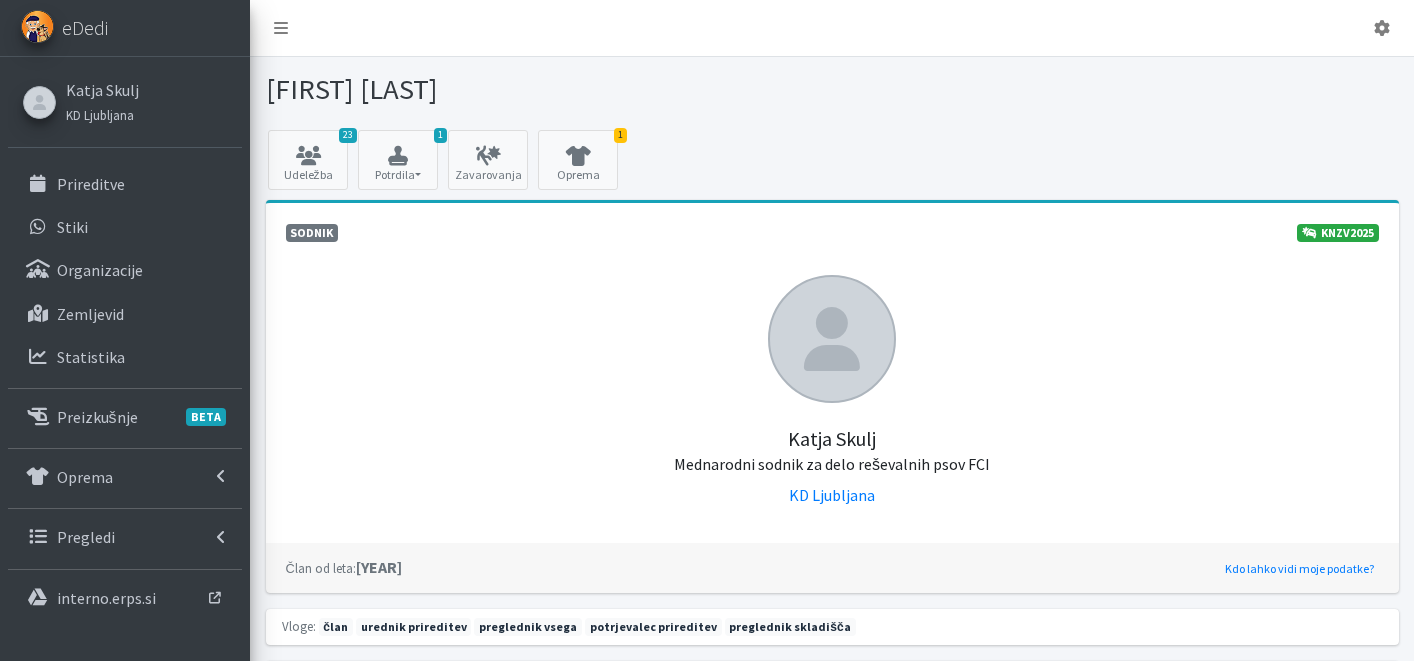 click on "Kdo lahko vidi moje podatke?" at bounding box center (1299, 569) 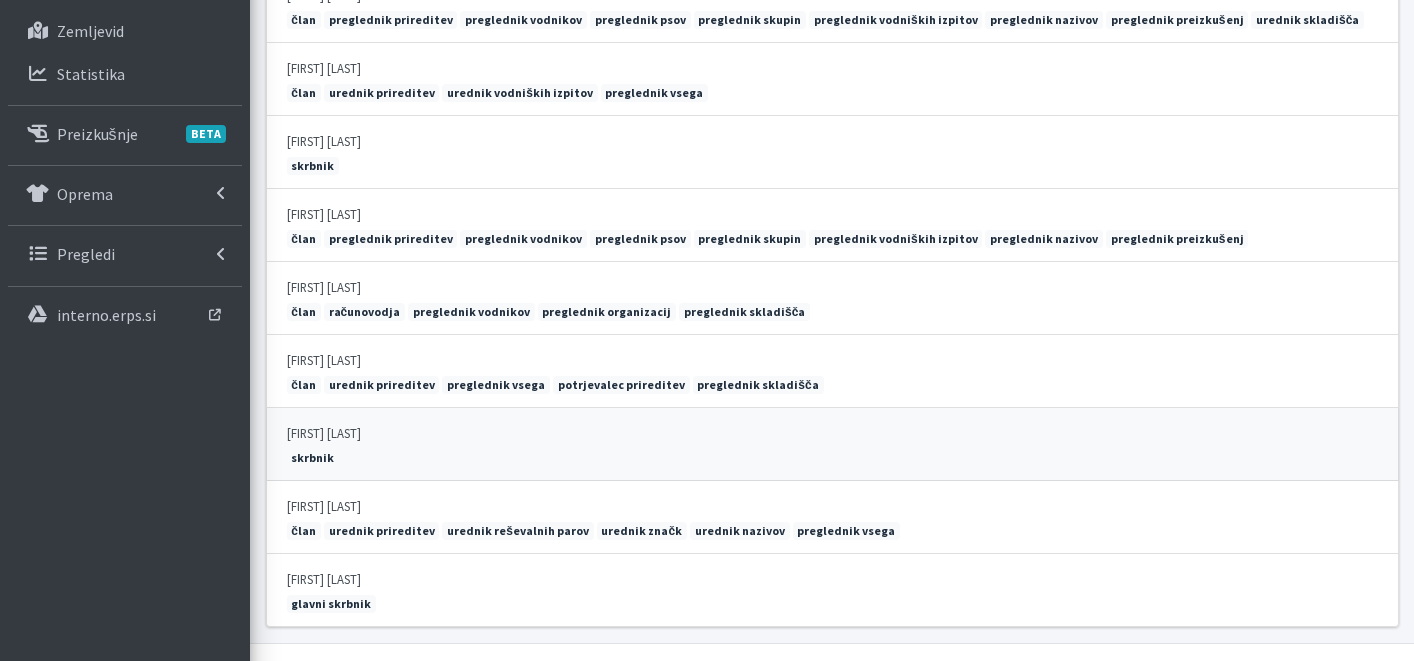 scroll, scrollTop: 0, scrollLeft: 0, axis: both 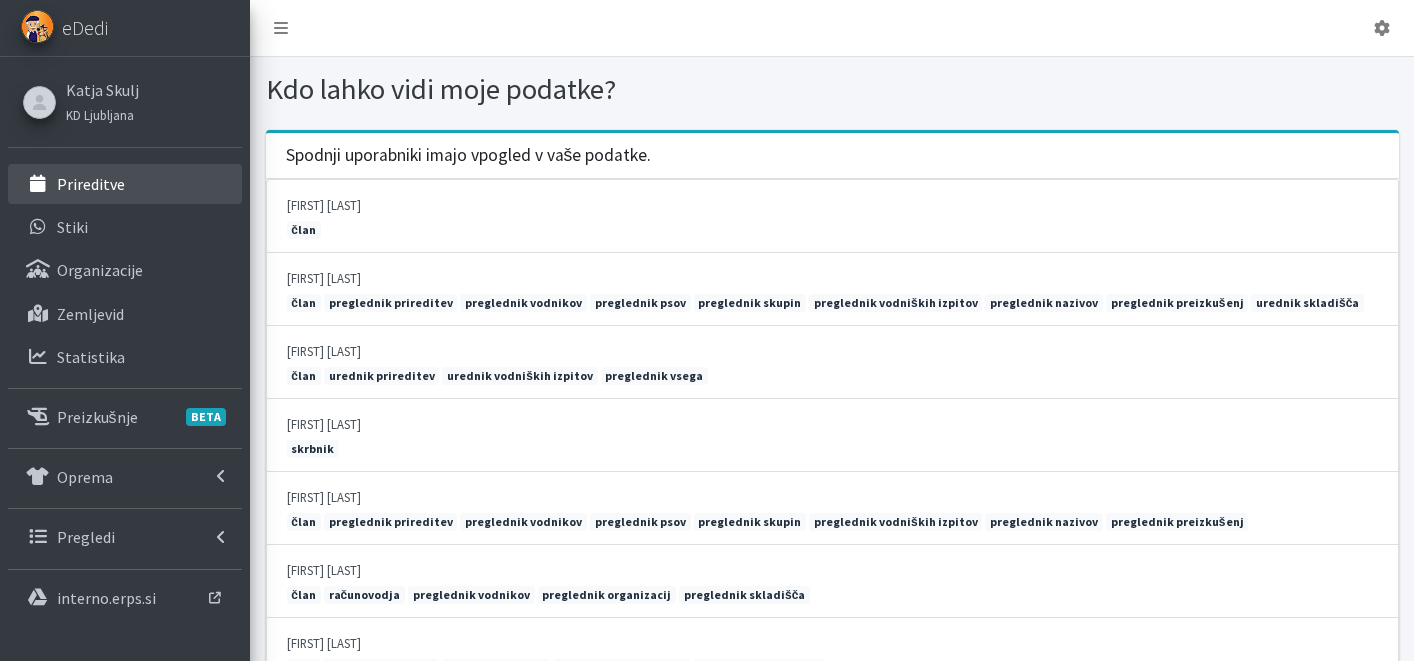 click on "Prireditve" at bounding box center (91, 184) 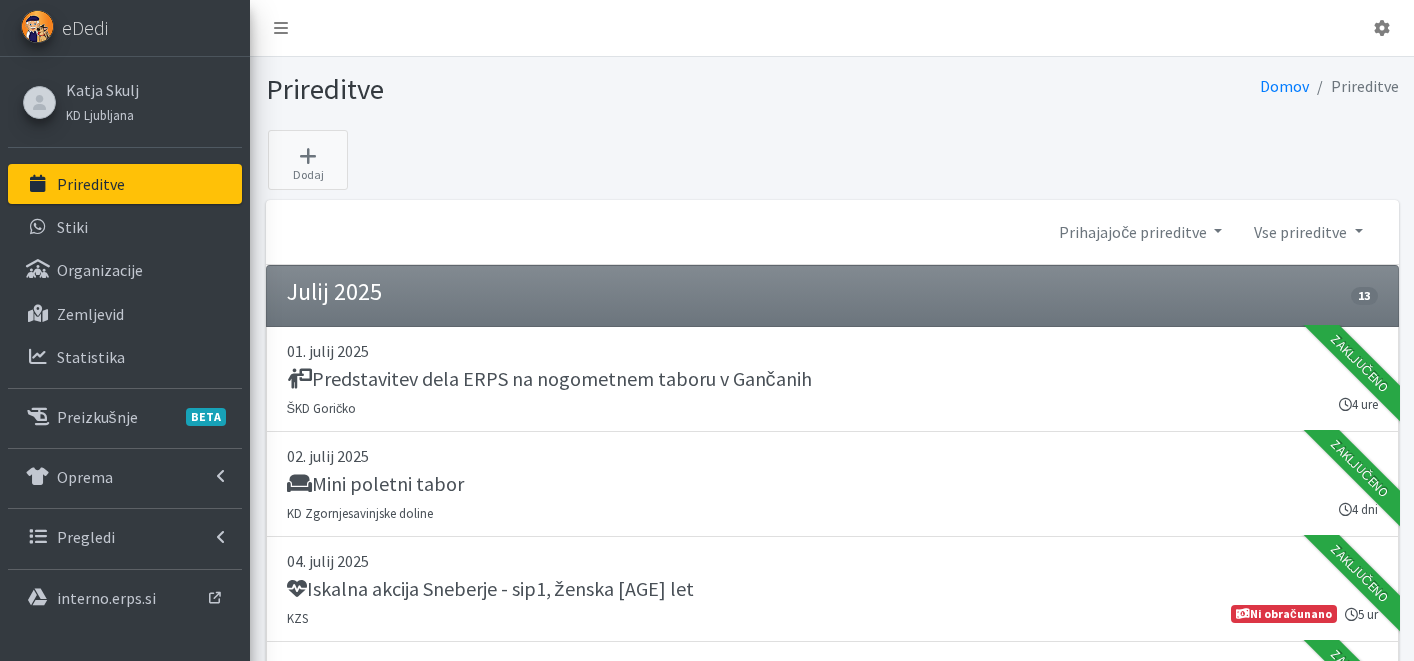 scroll, scrollTop: 0, scrollLeft: 0, axis: both 